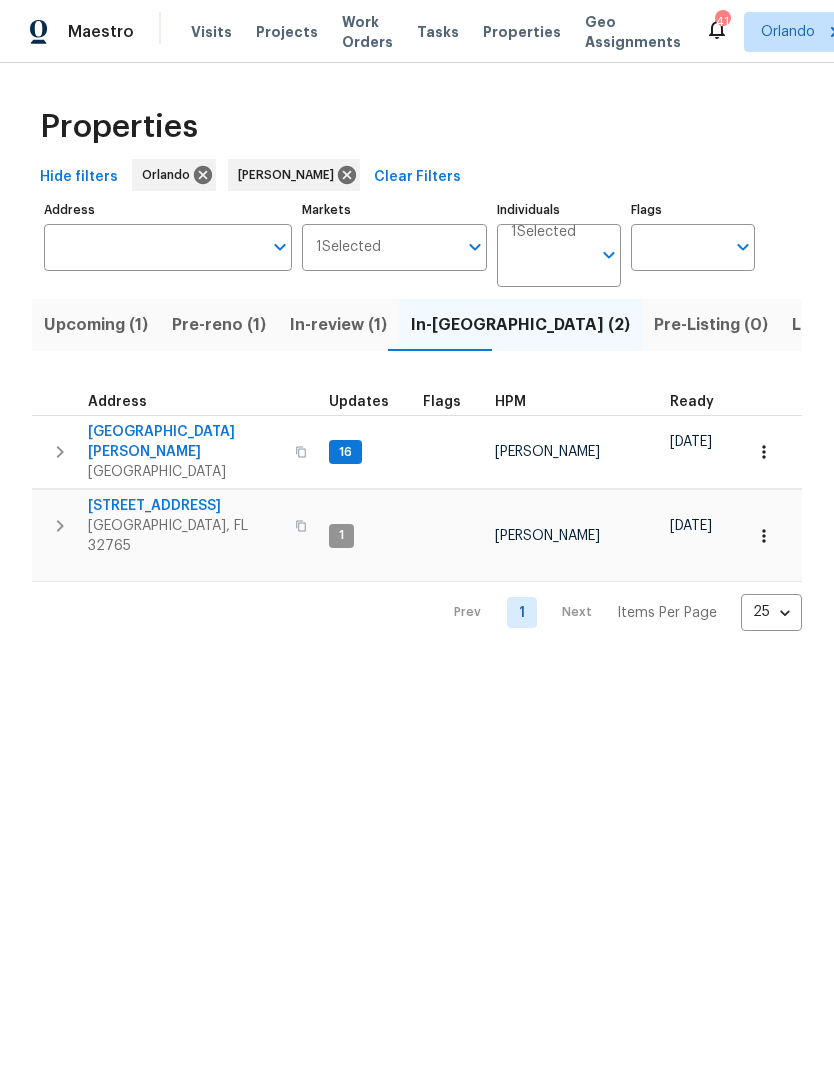 scroll, scrollTop: 0, scrollLeft: 0, axis: both 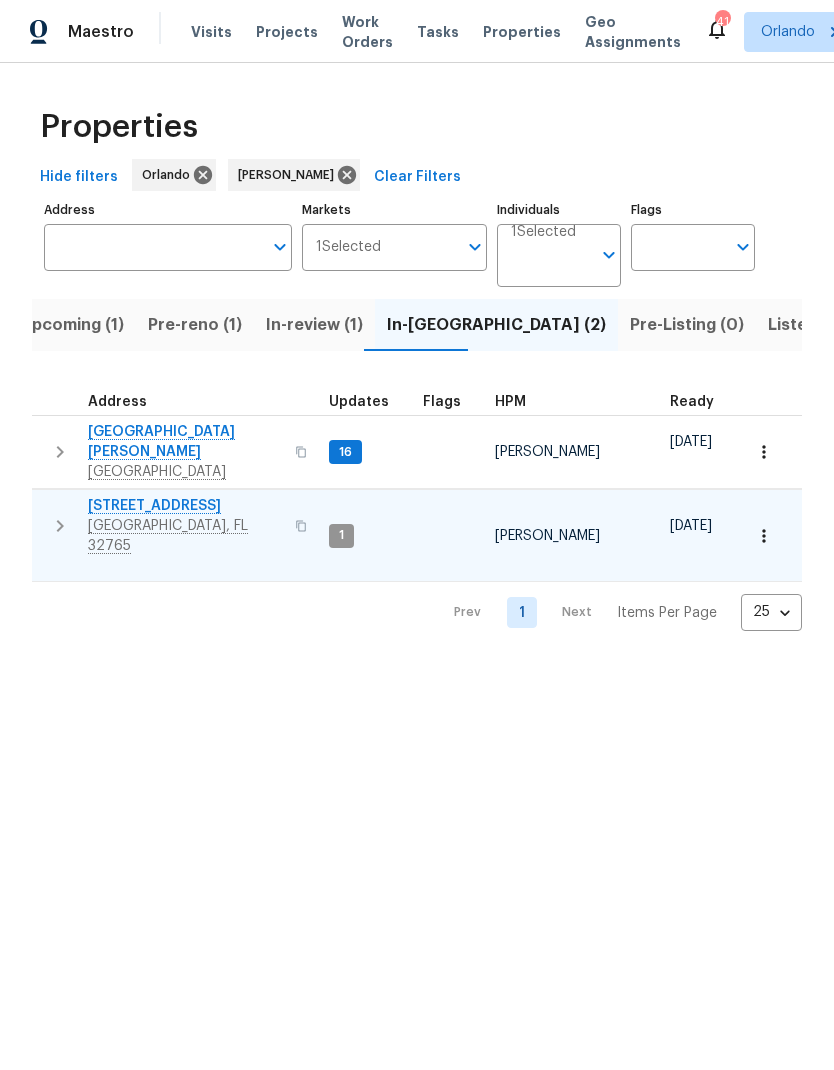 click 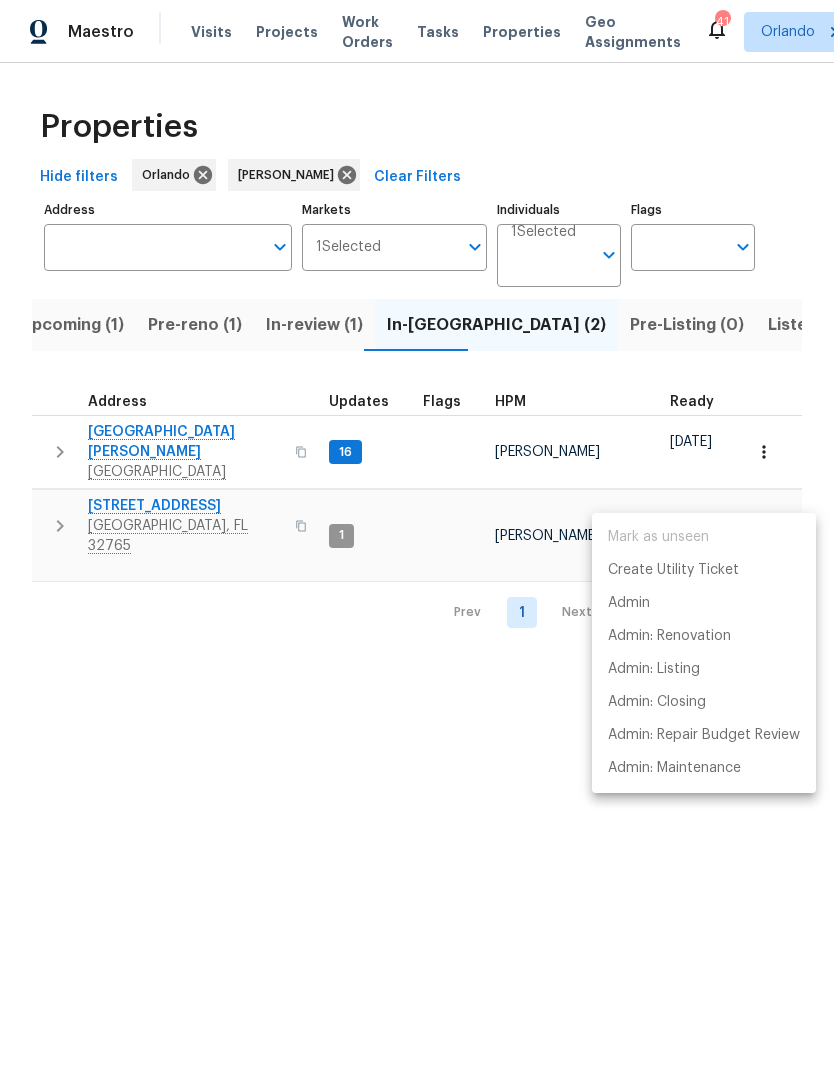 click at bounding box center [417, 535] 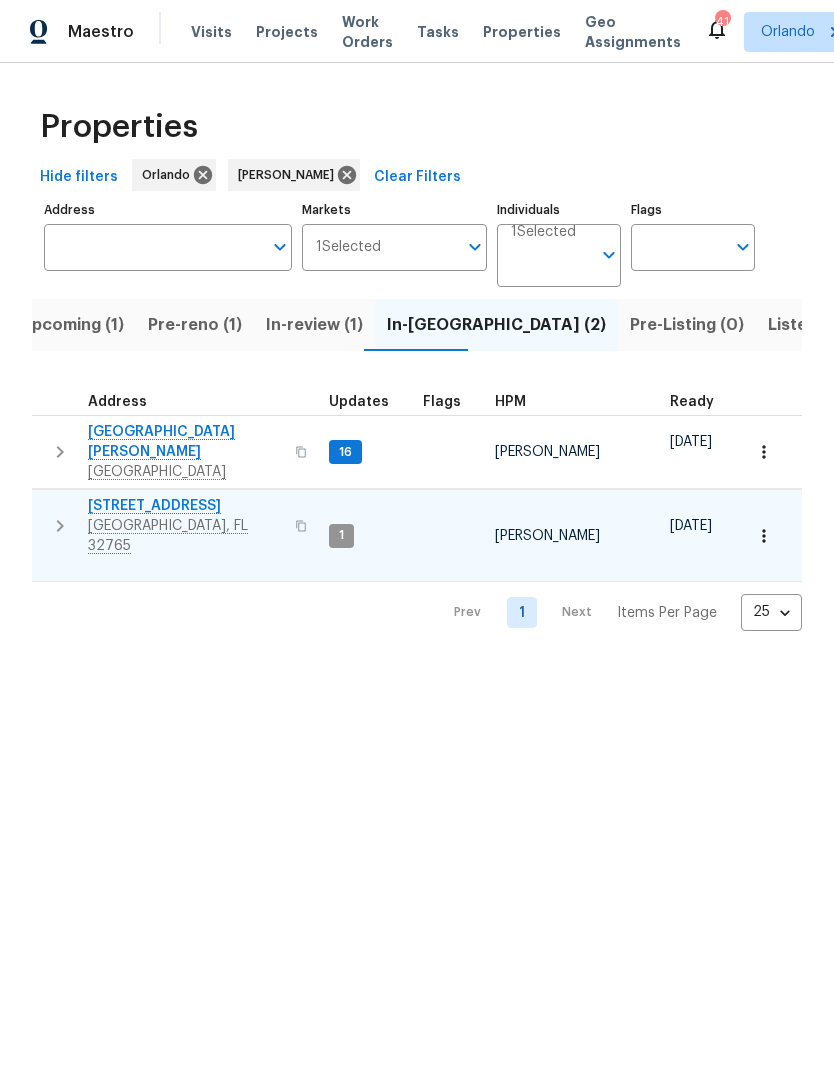 click on "322 Moffat Loop" at bounding box center [185, 506] 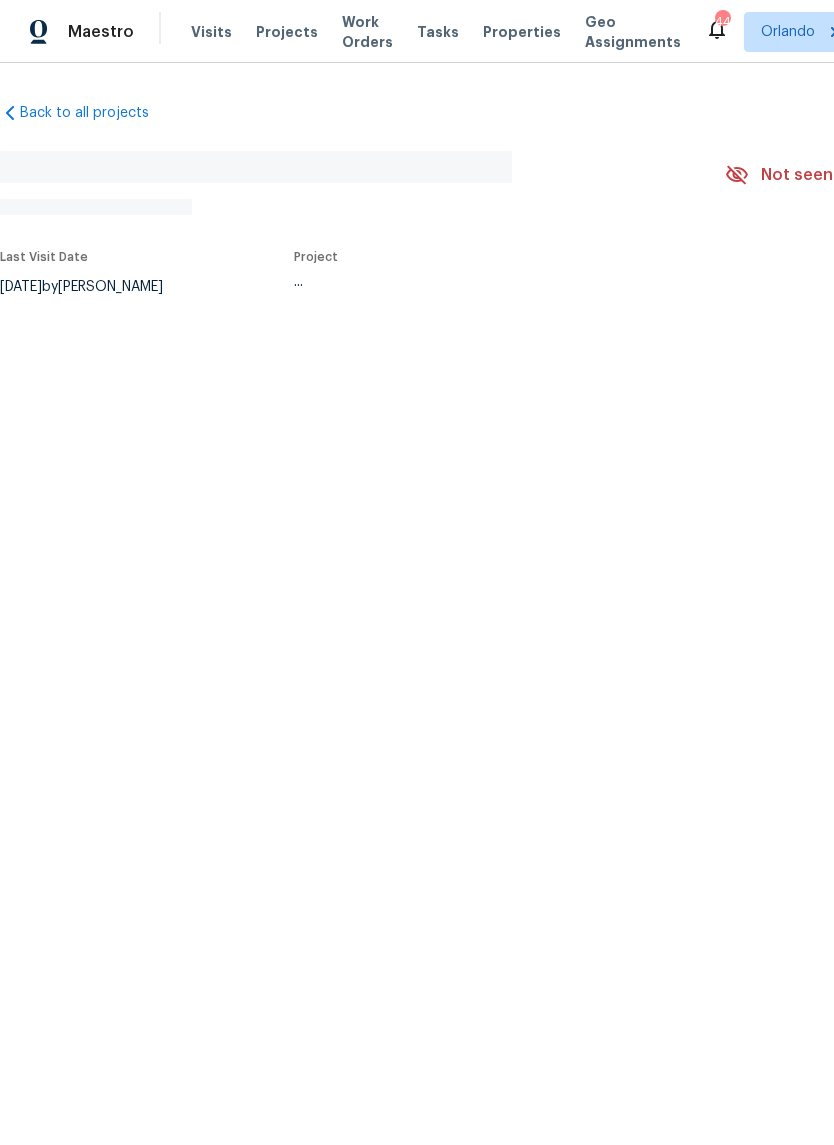 scroll, scrollTop: 0, scrollLeft: 0, axis: both 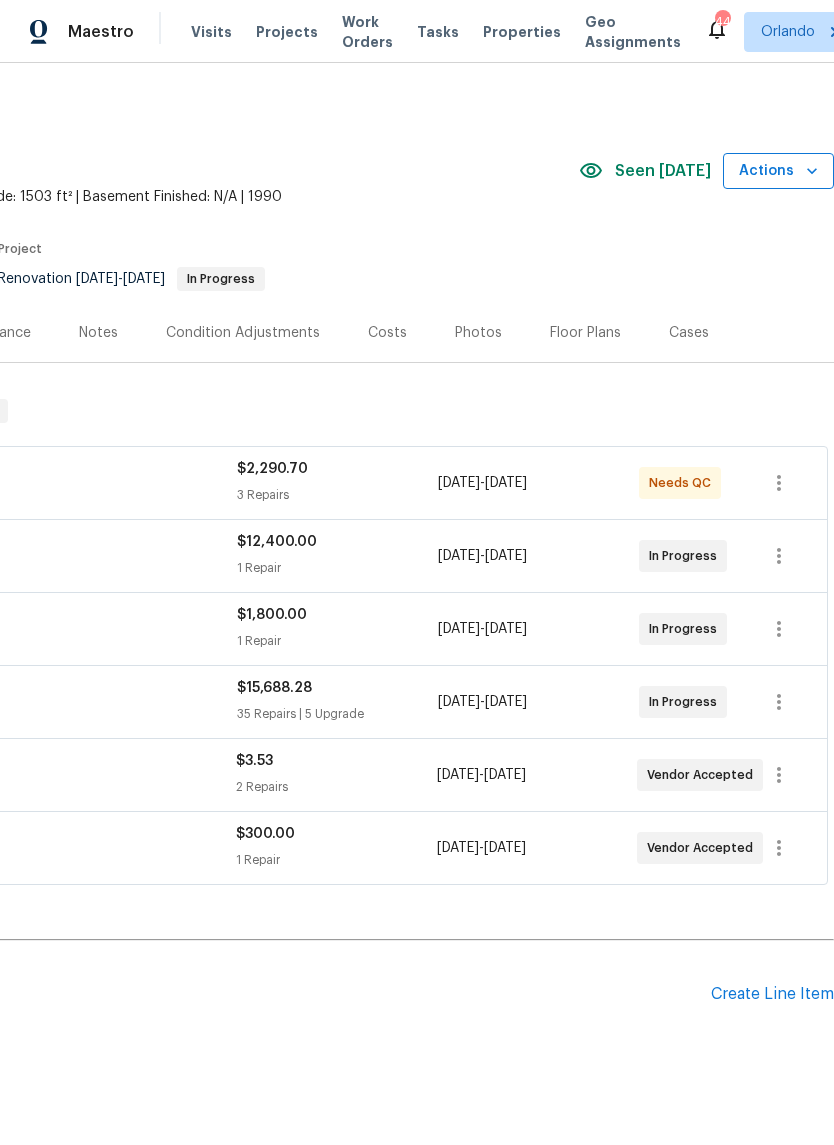 click 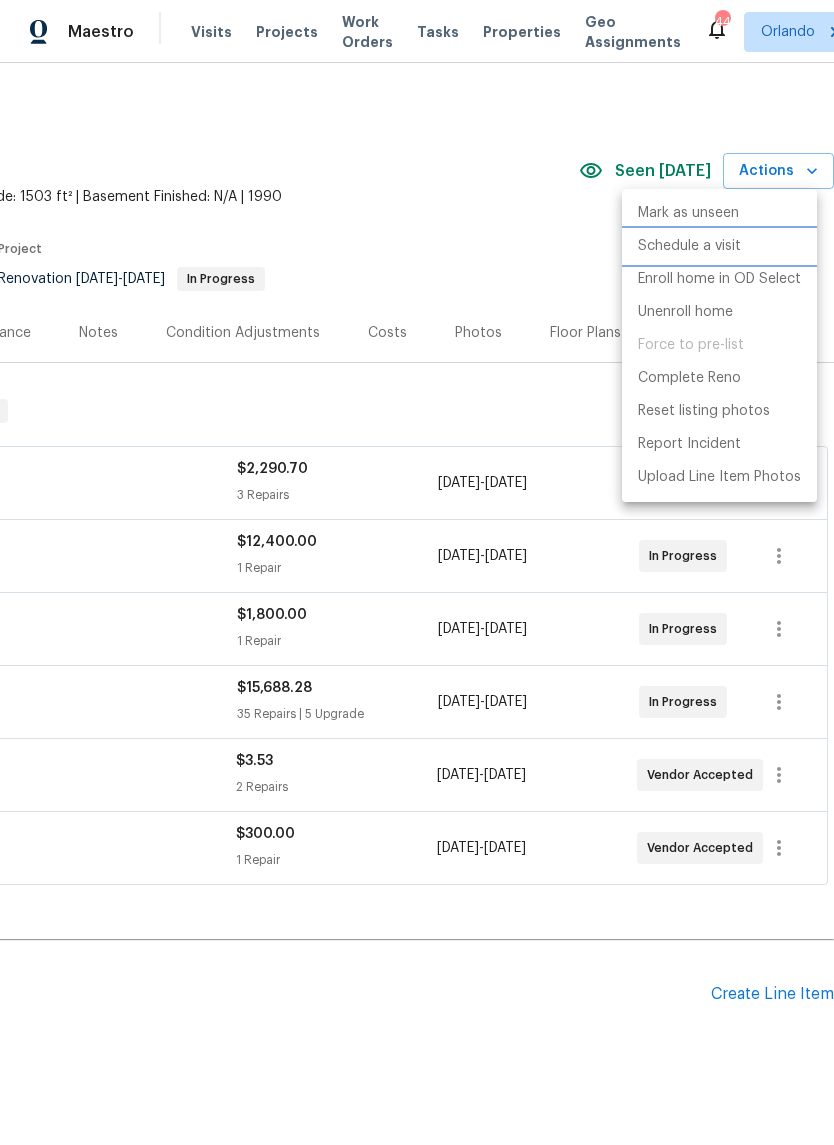 click on "Schedule a visit" at bounding box center [689, 246] 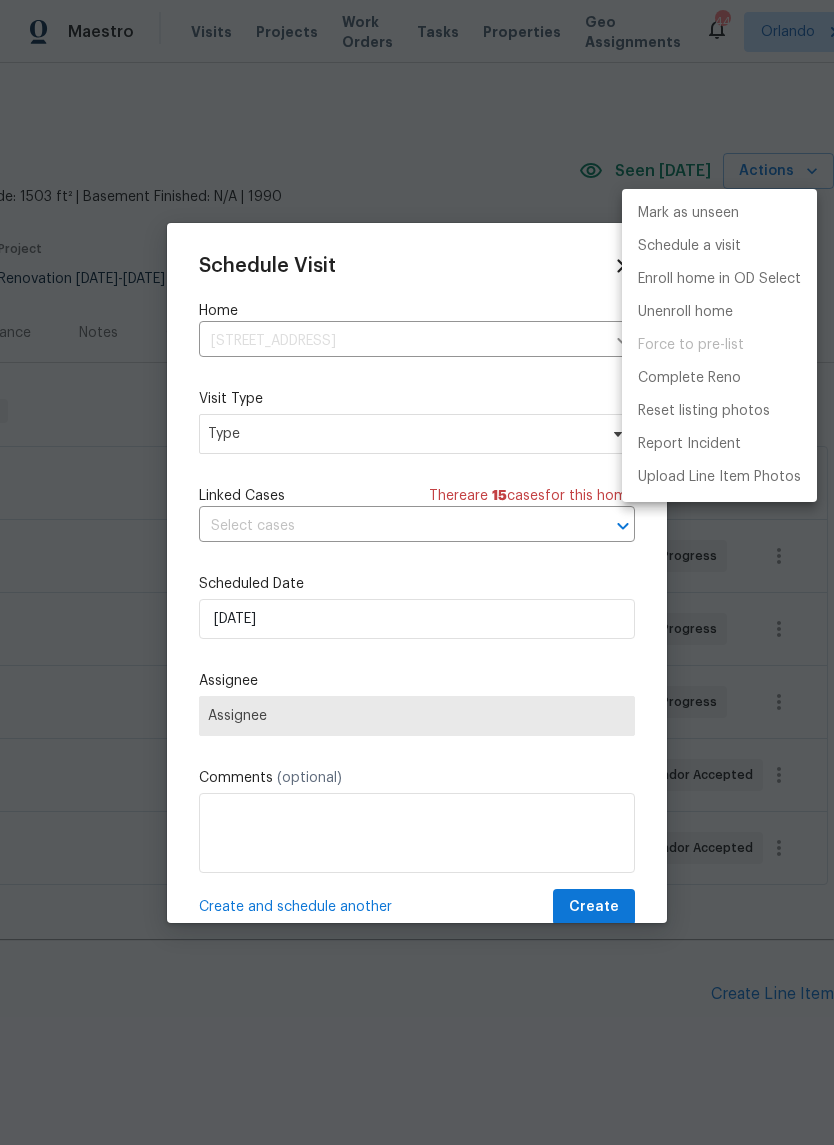 click at bounding box center (417, 572) 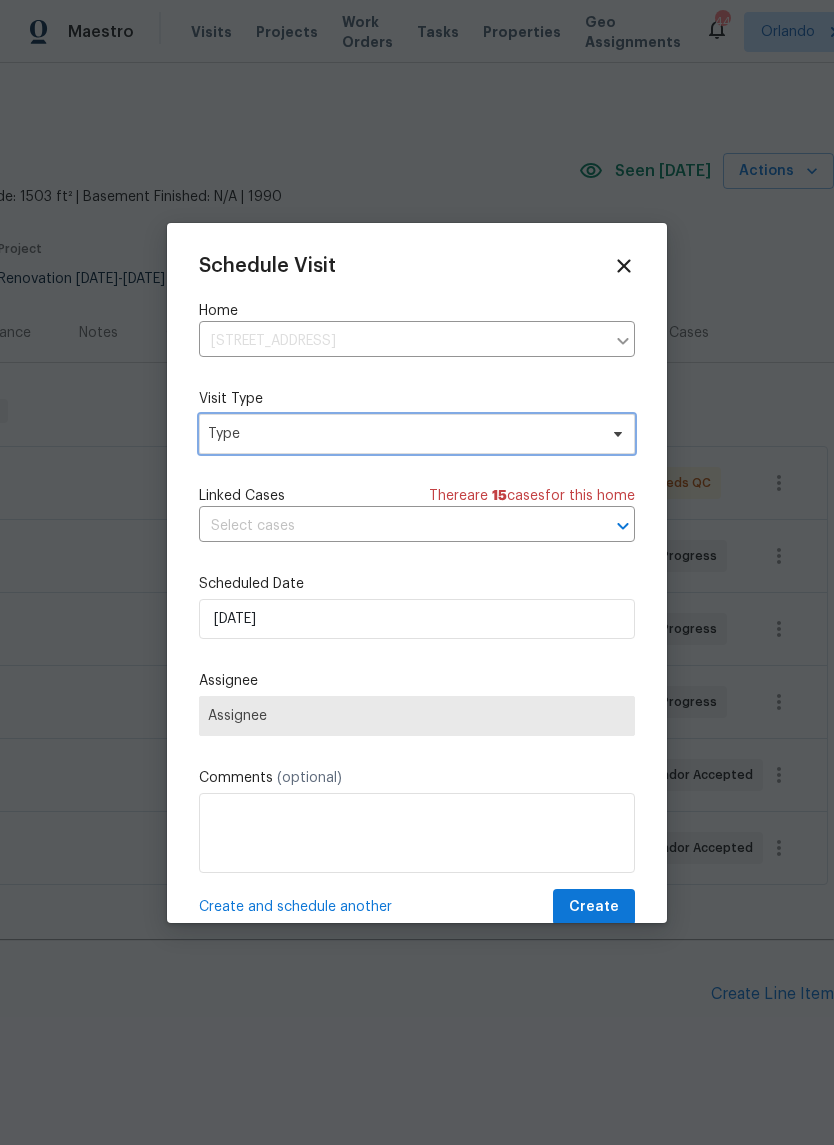 click on "Type" at bounding box center [402, 434] 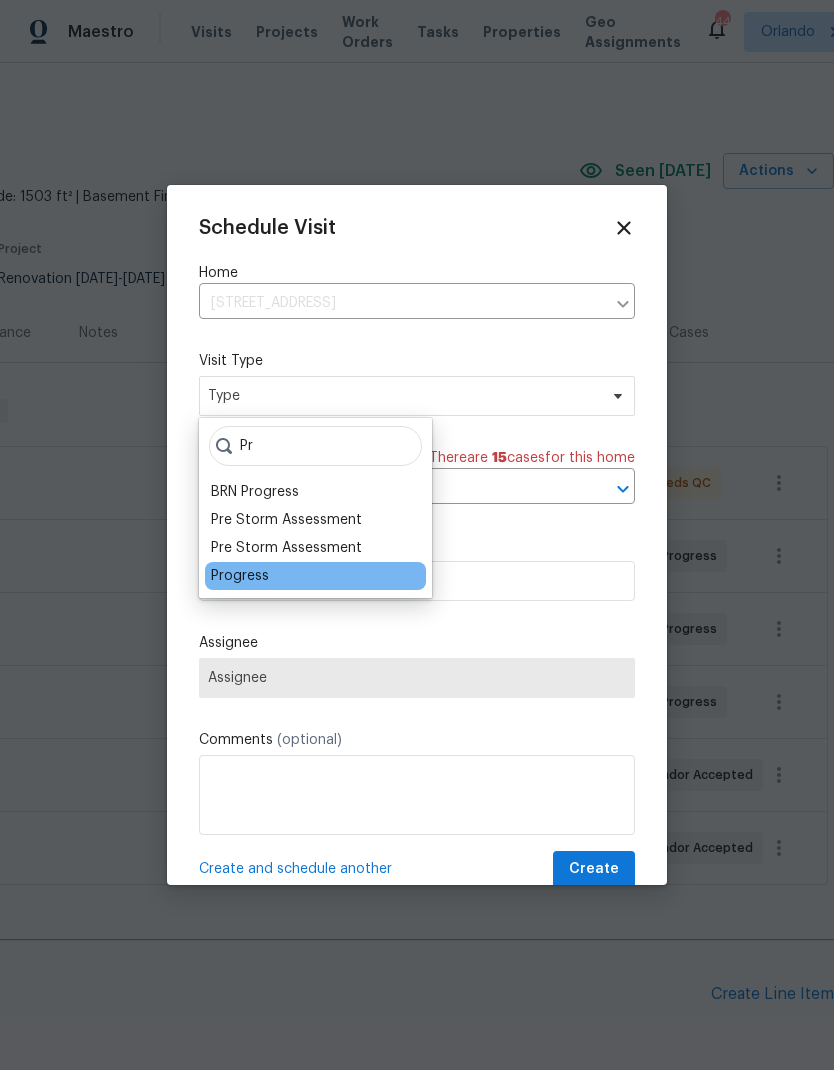 type on "Pr" 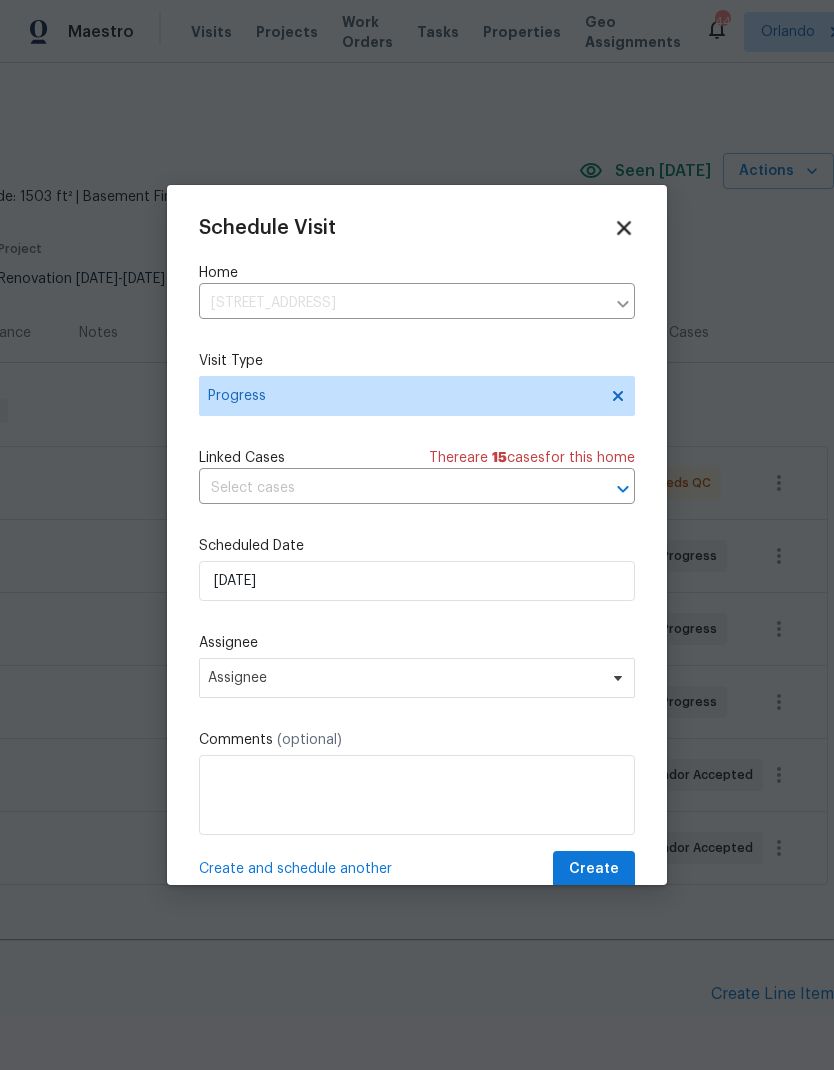 click 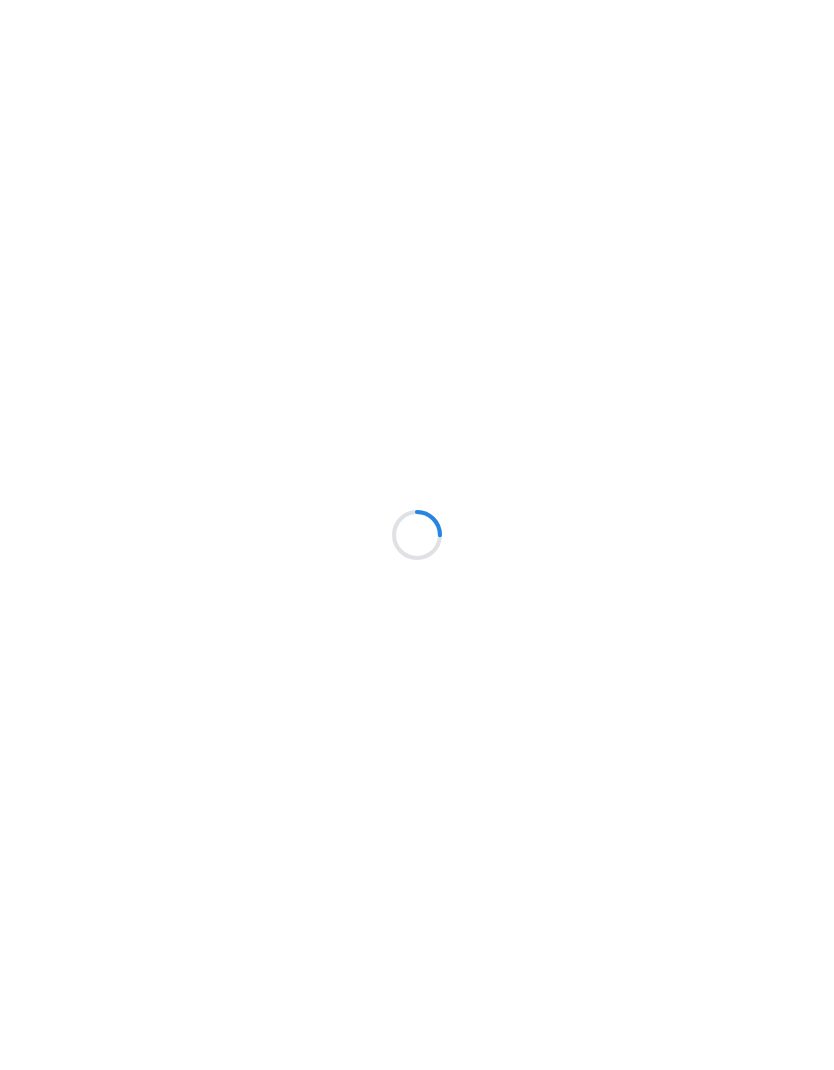 scroll, scrollTop: 0, scrollLeft: 0, axis: both 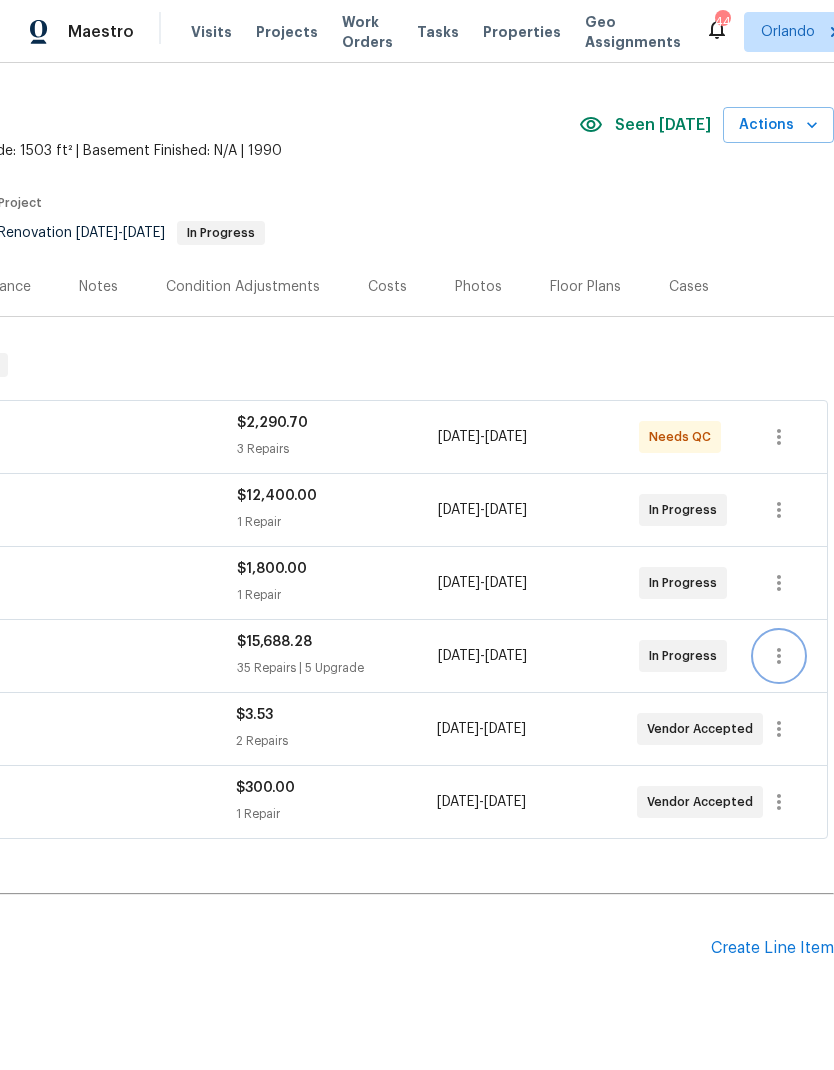 click 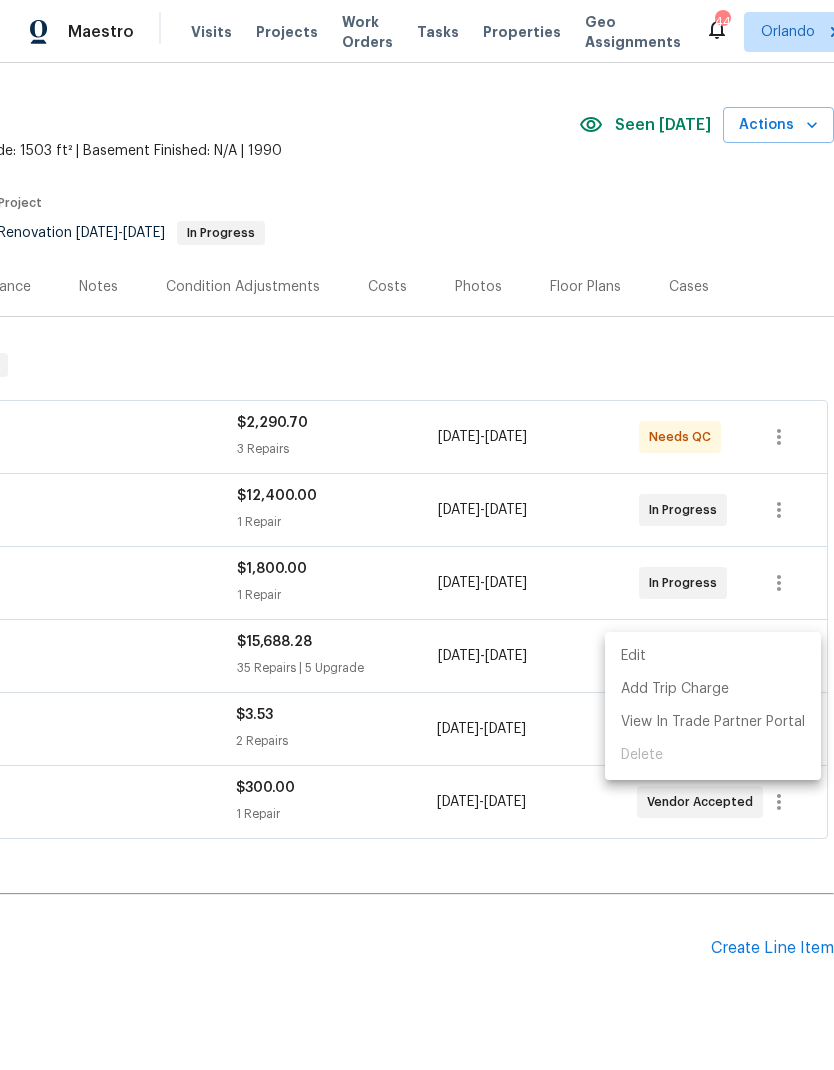 click on "Edit" at bounding box center [713, 656] 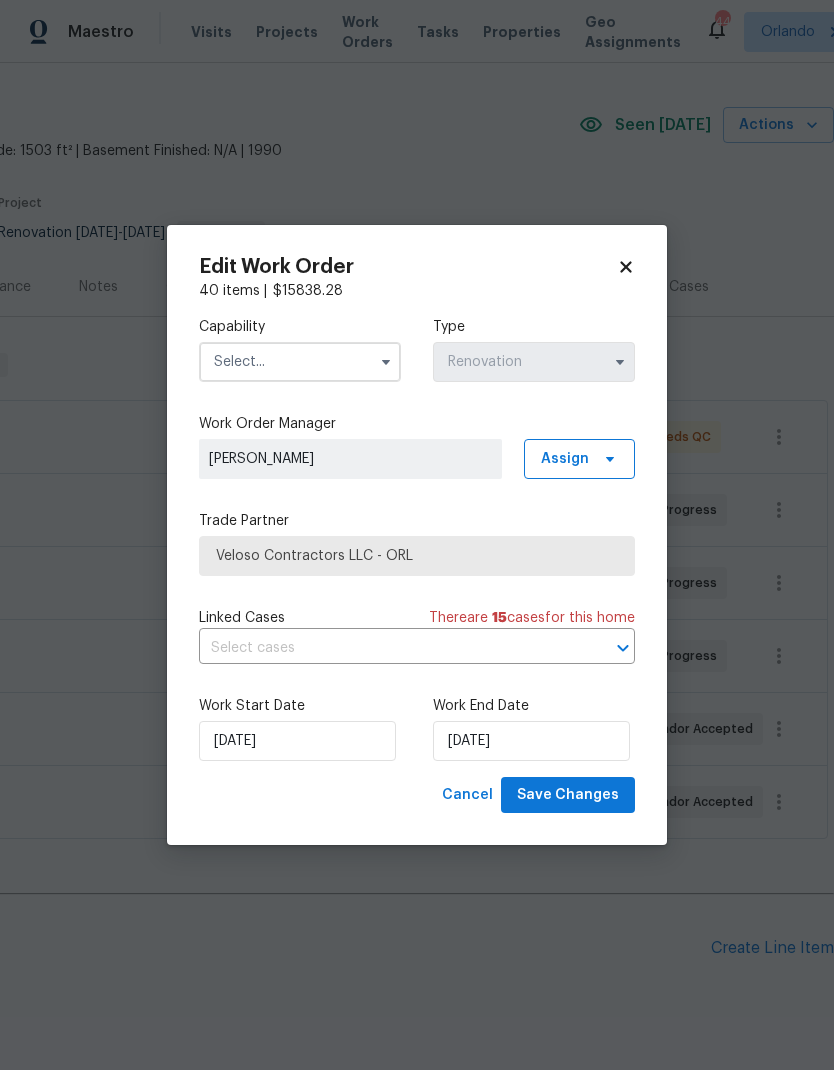click at bounding box center [300, 362] 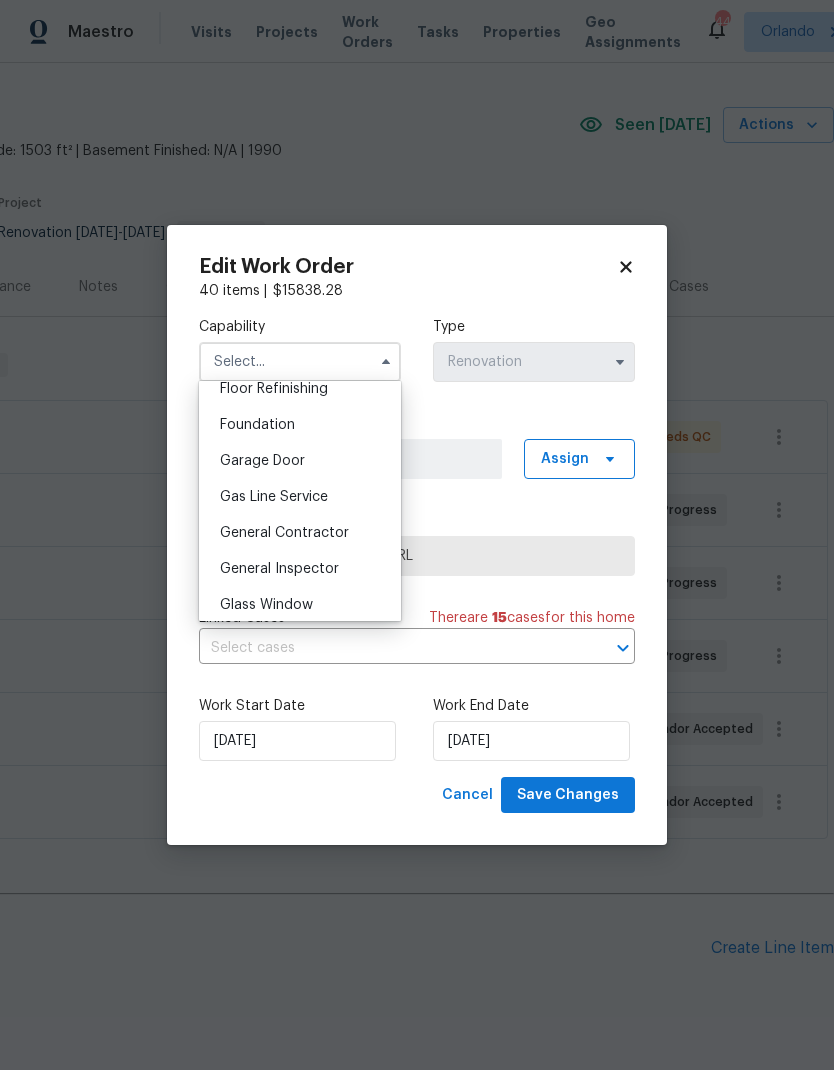 scroll, scrollTop: 886, scrollLeft: 0, axis: vertical 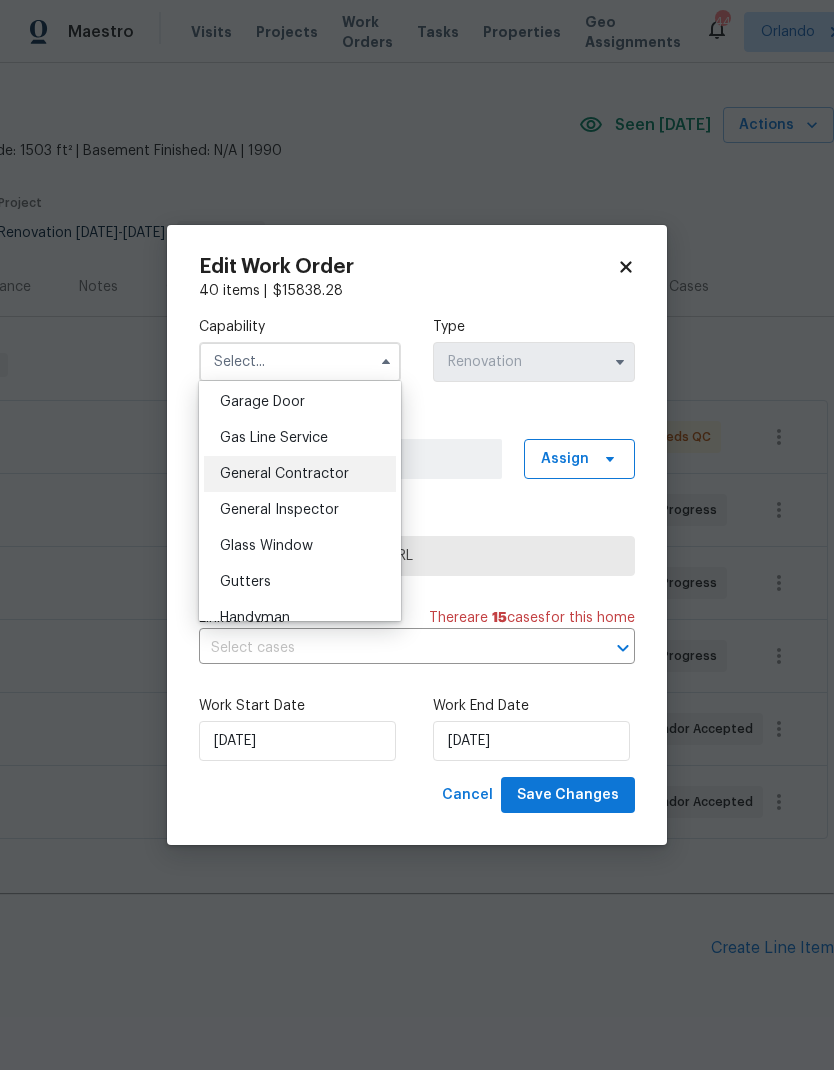 click on "General Contractor" at bounding box center (284, 474) 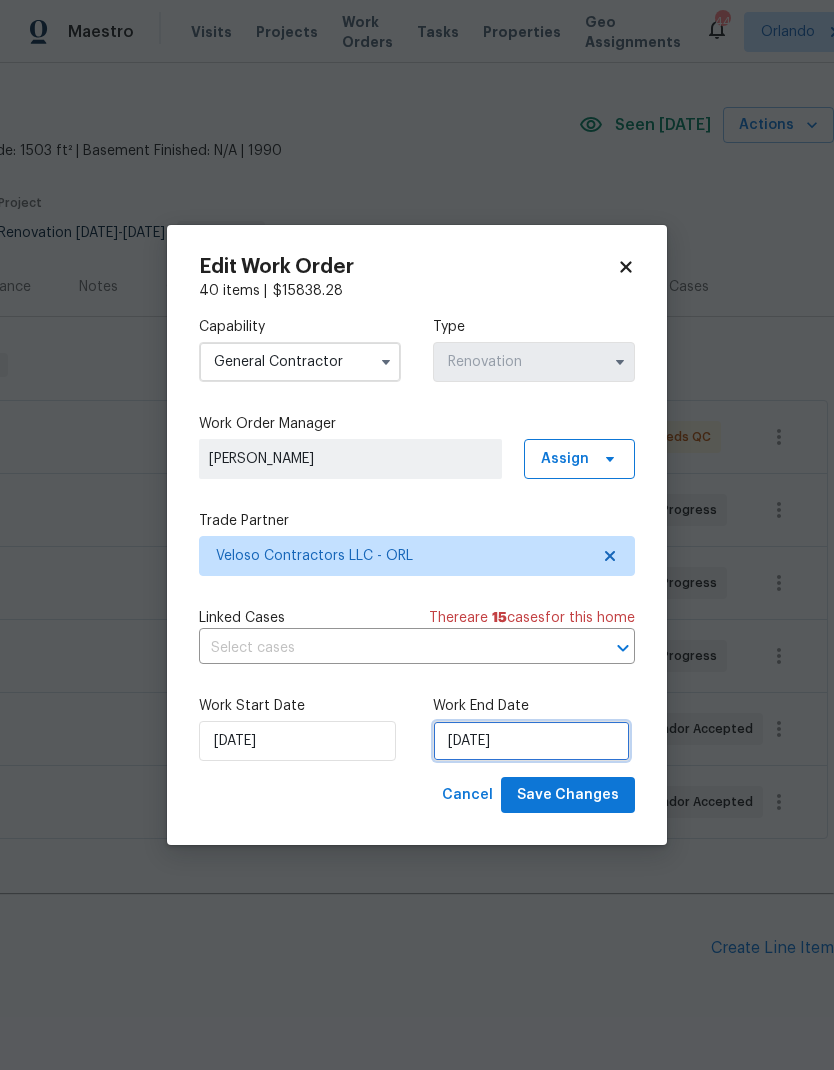 click on "7/13/2025" at bounding box center (531, 741) 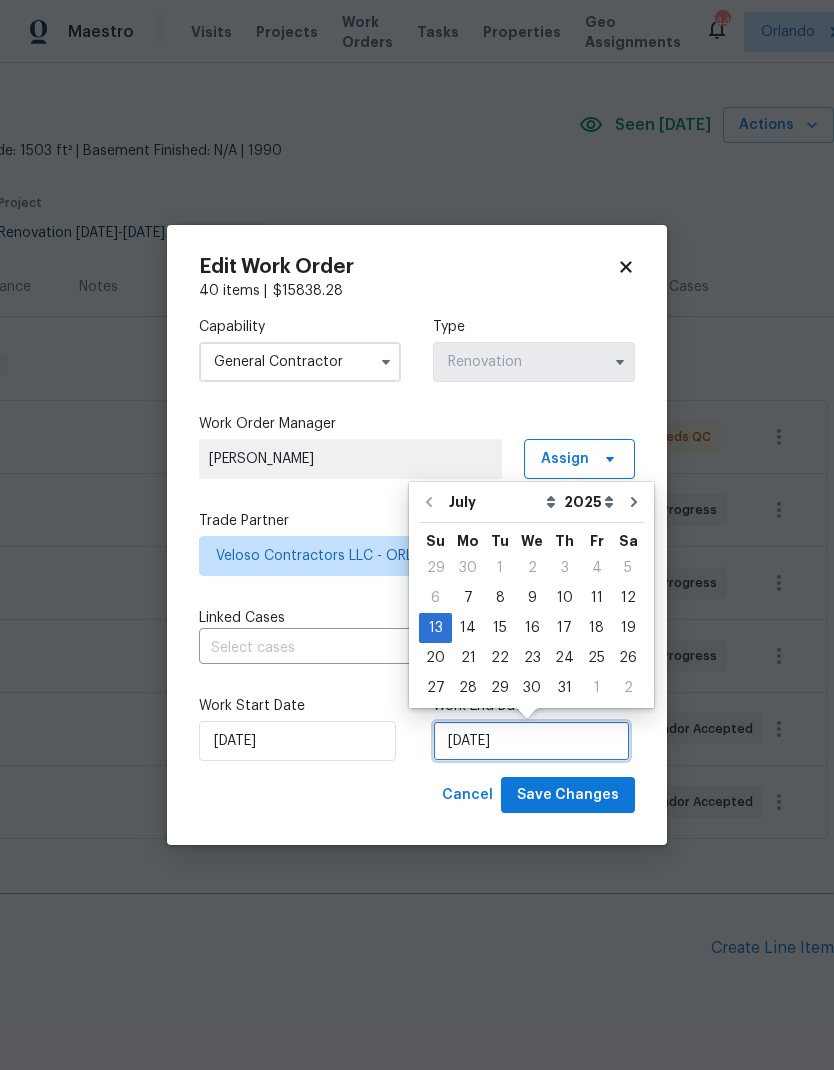 scroll, scrollTop: 15, scrollLeft: 0, axis: vertical 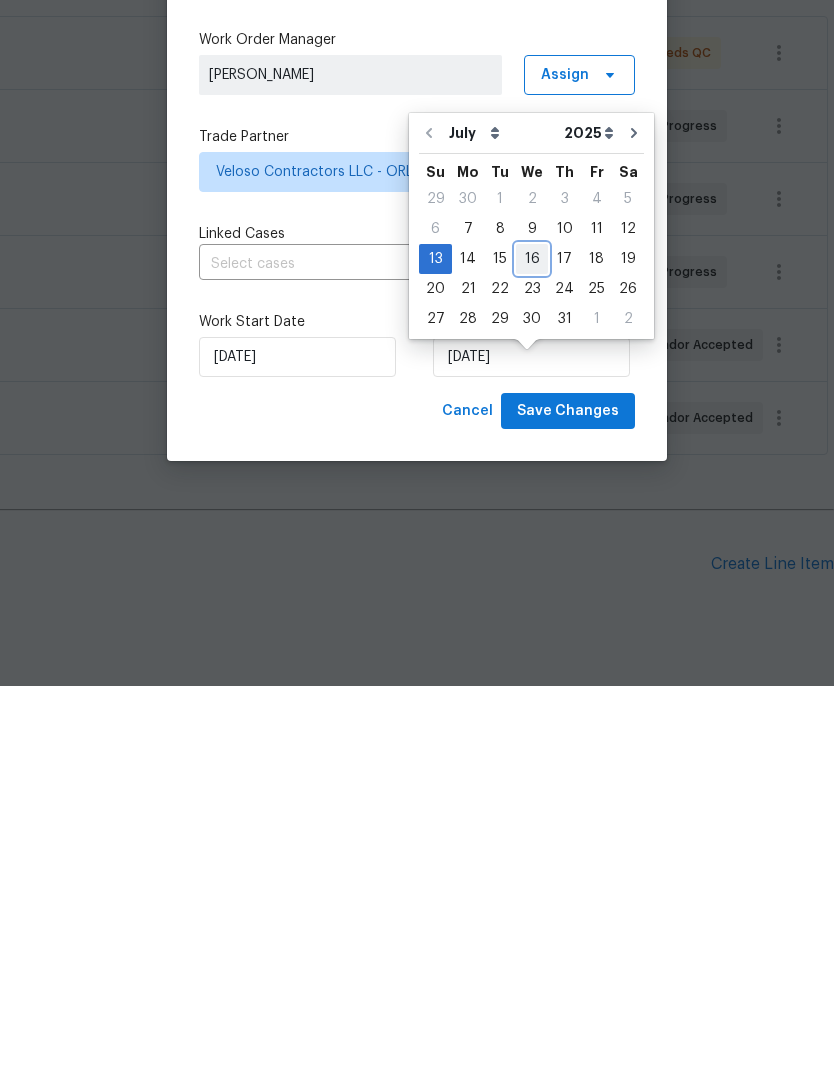 click on "16" at bounding box center [532, 643] 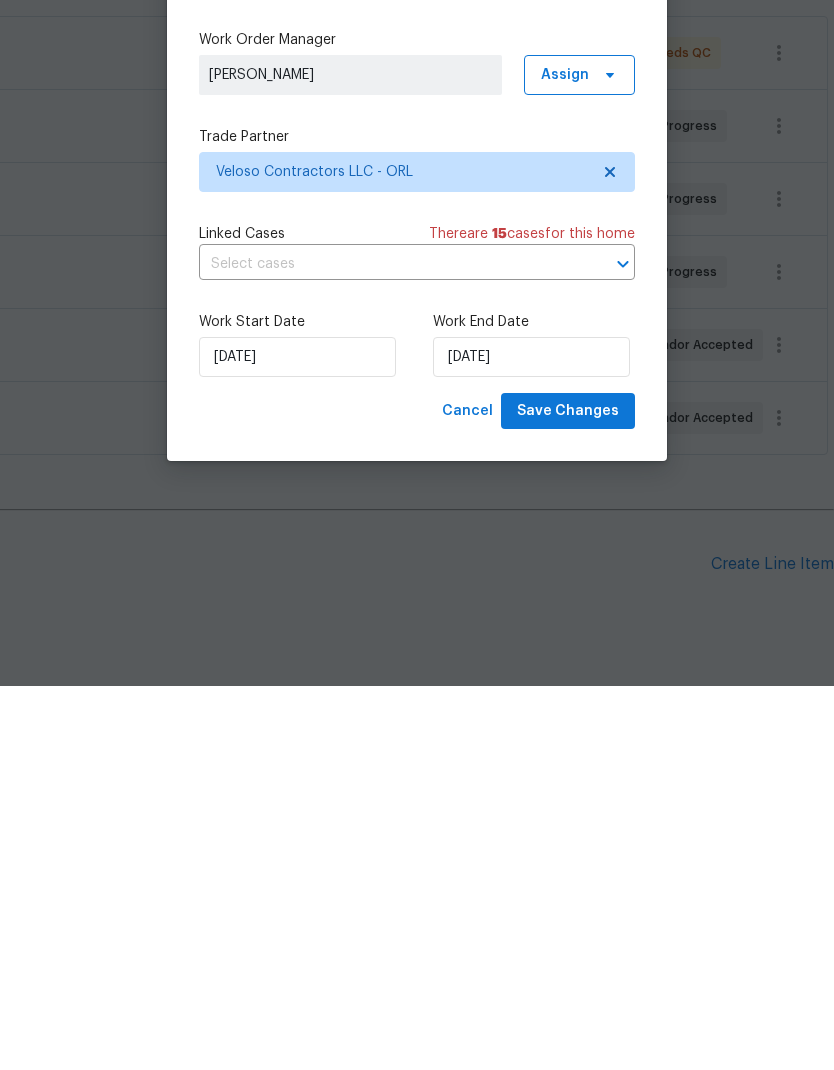 scroll, scrollTop: 80, scrollLeft: 0, axis: vertical 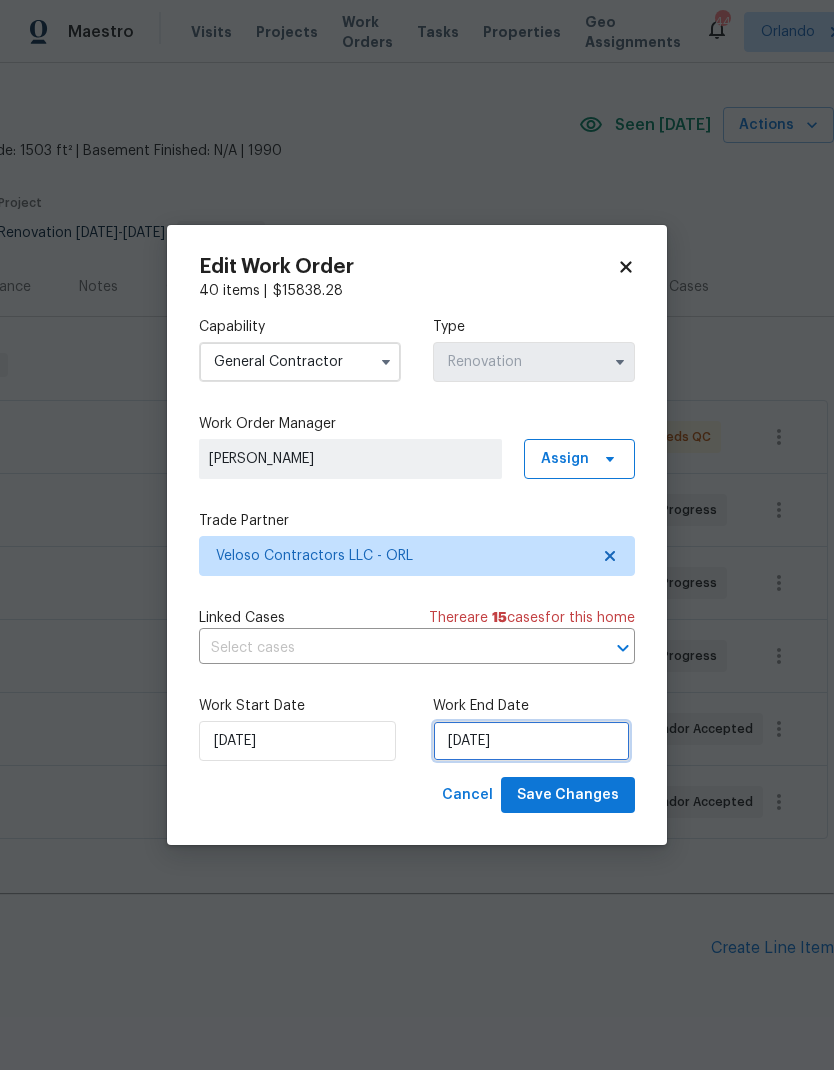 click on "7/16/2025" at bounding box center [531, 741] 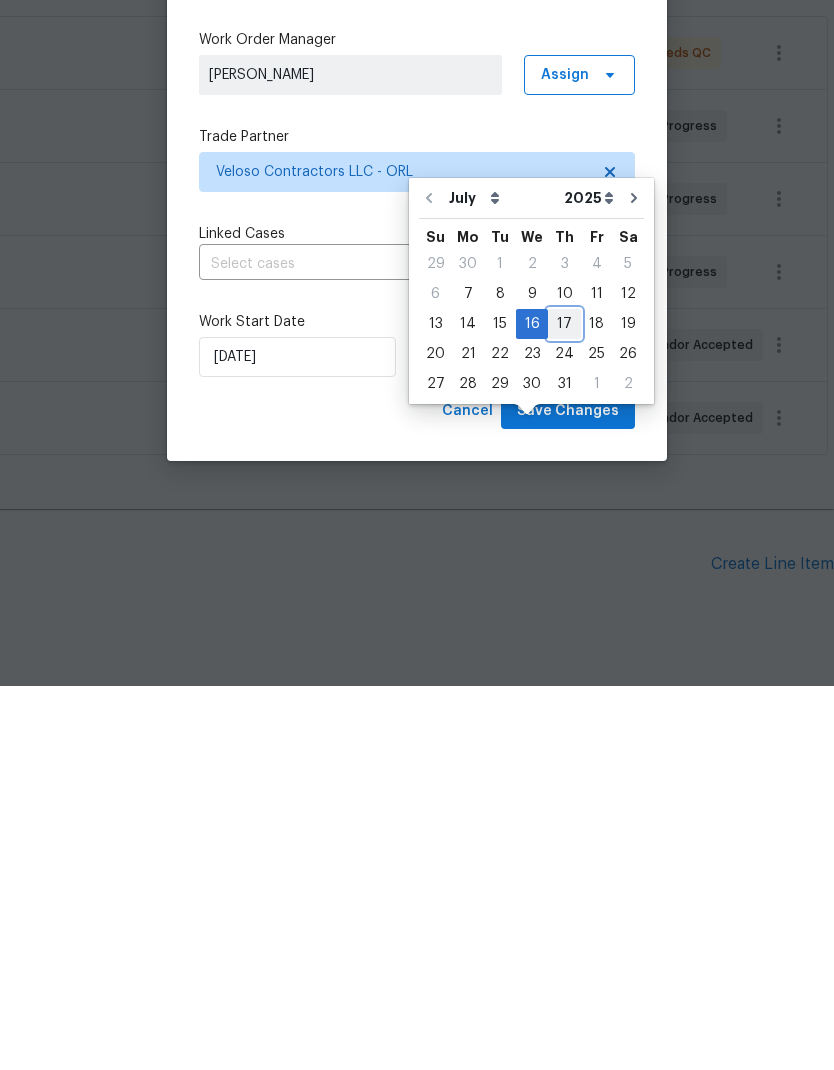 click on "17" at bounding box center (564, 708) 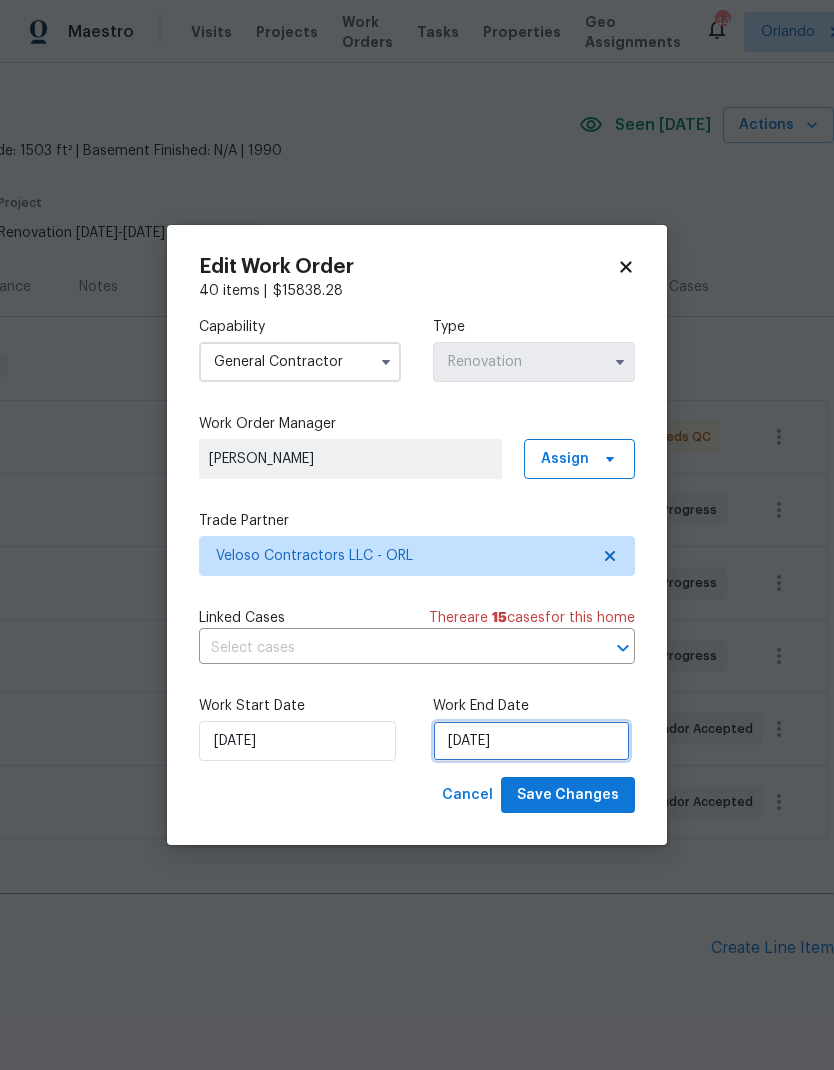 click on "[DATE]" at bounding box center [531, 741] 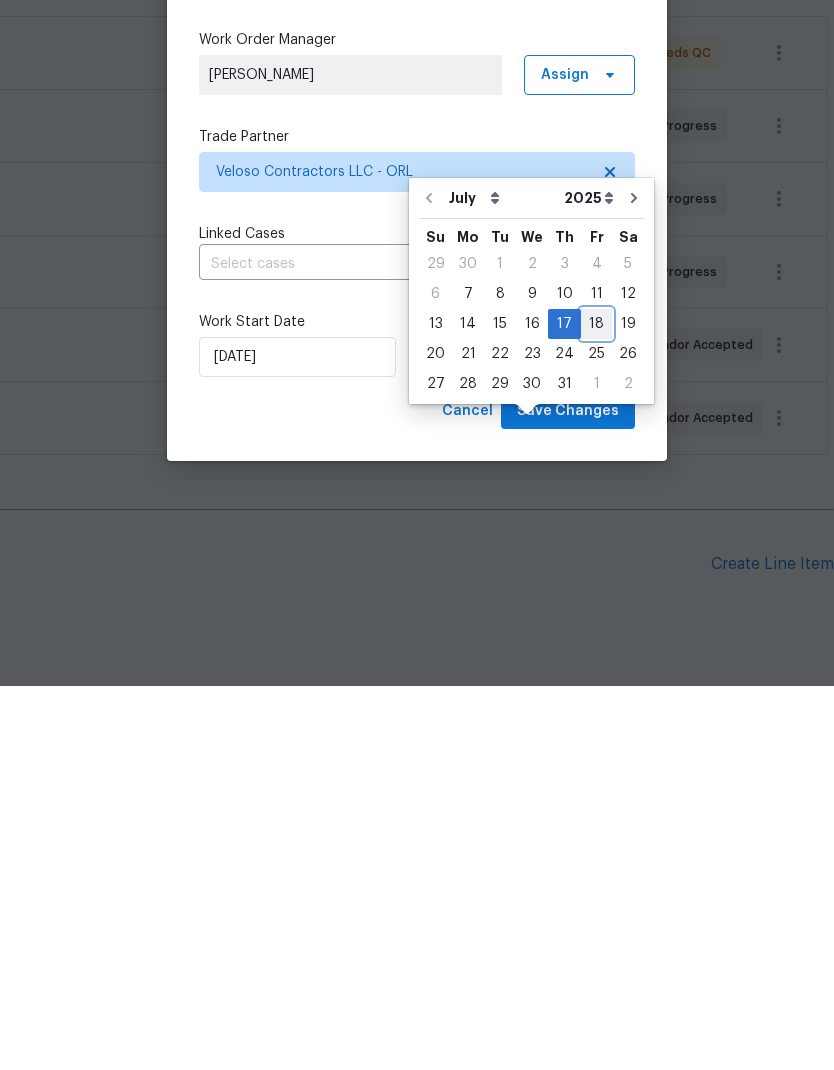 click on "18" at bounding box center (596, 708) 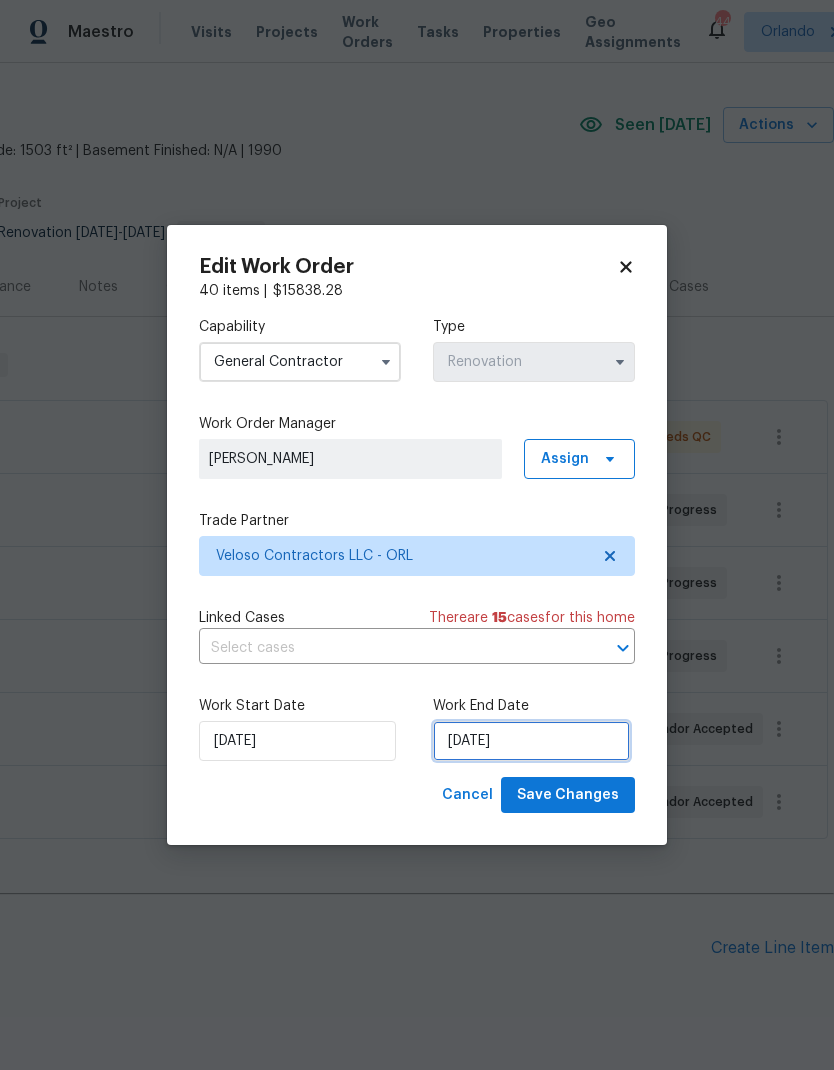 click on "7/18/2025" at bounding box center [531, 741] 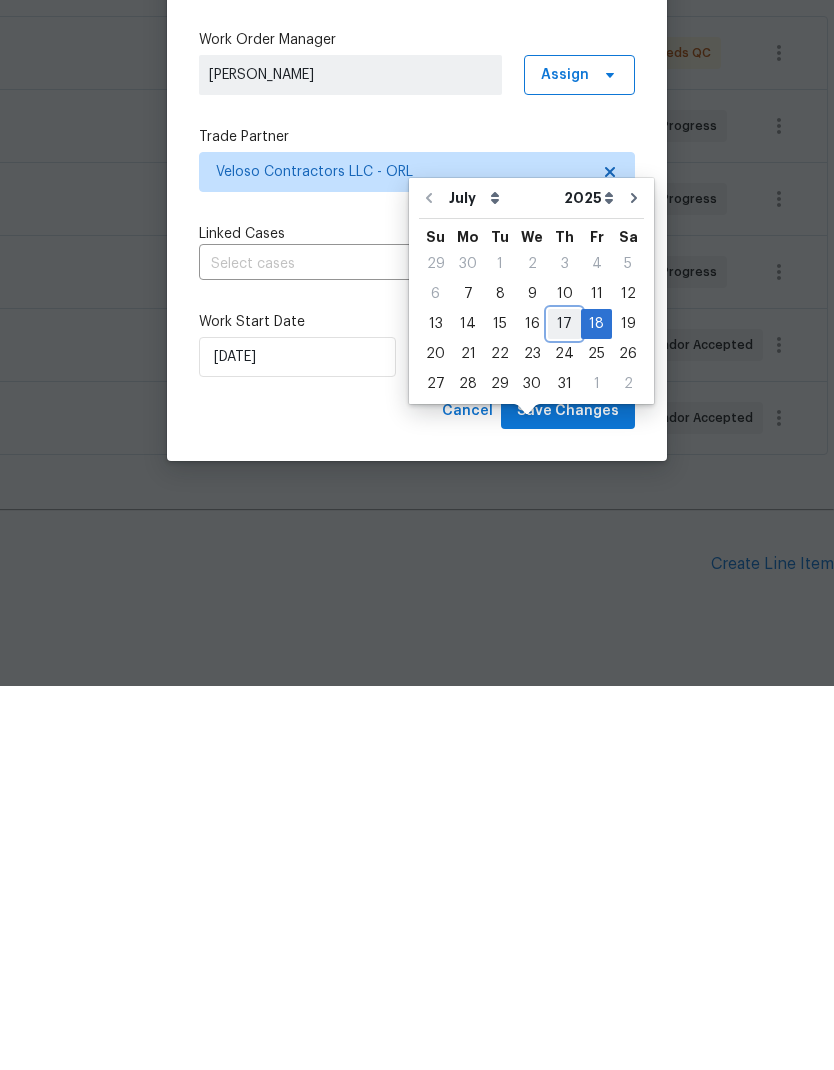 click on "17" at bounding box center (564, 708) 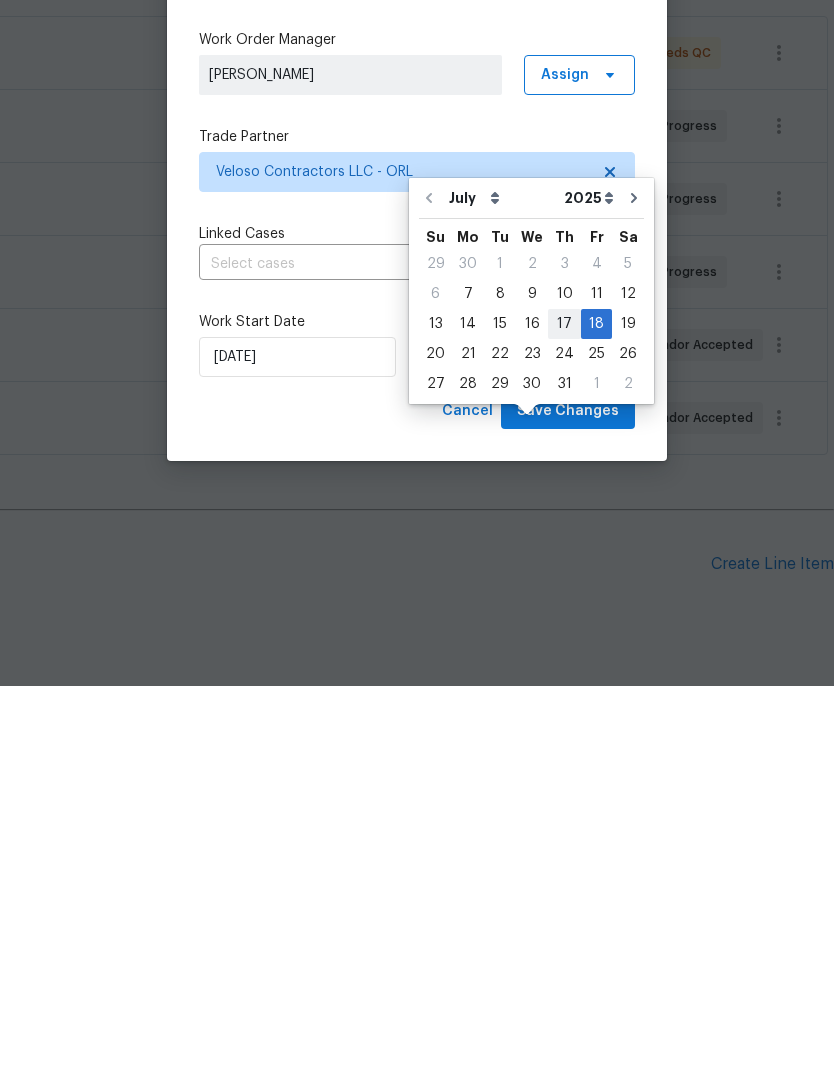 type on "[DATE]" 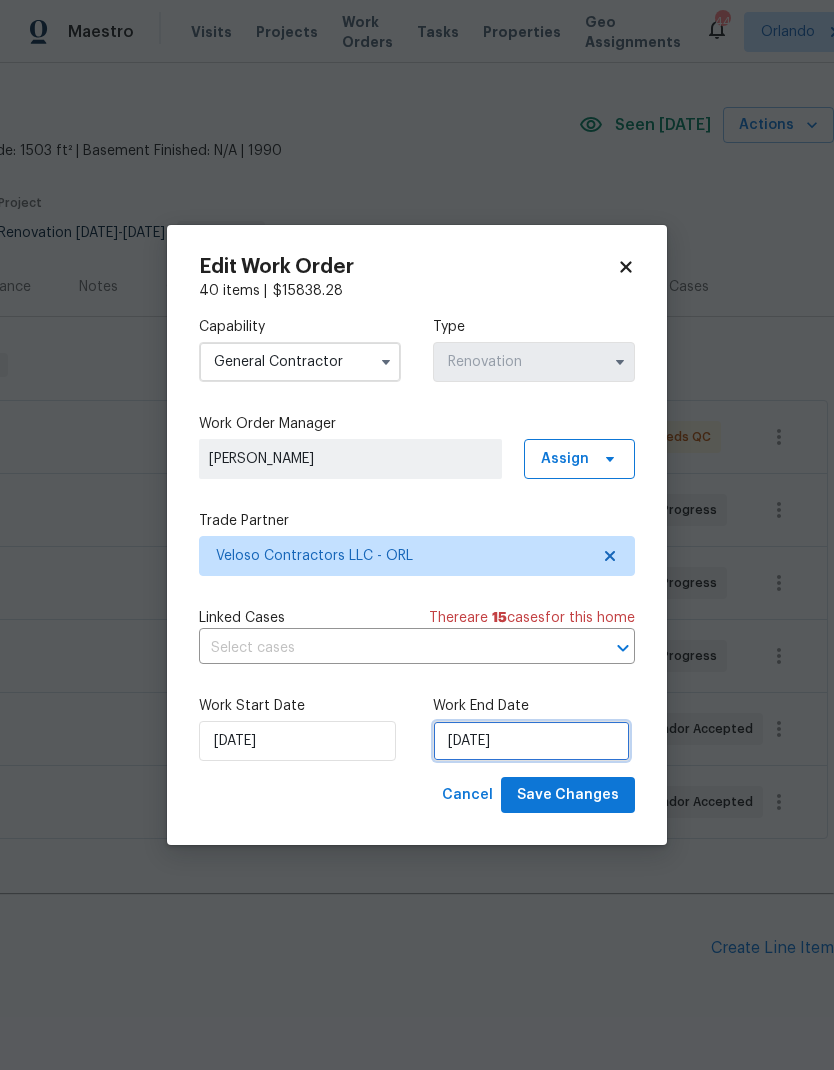 click on "[DATE]" at bounding box center [531, 741] 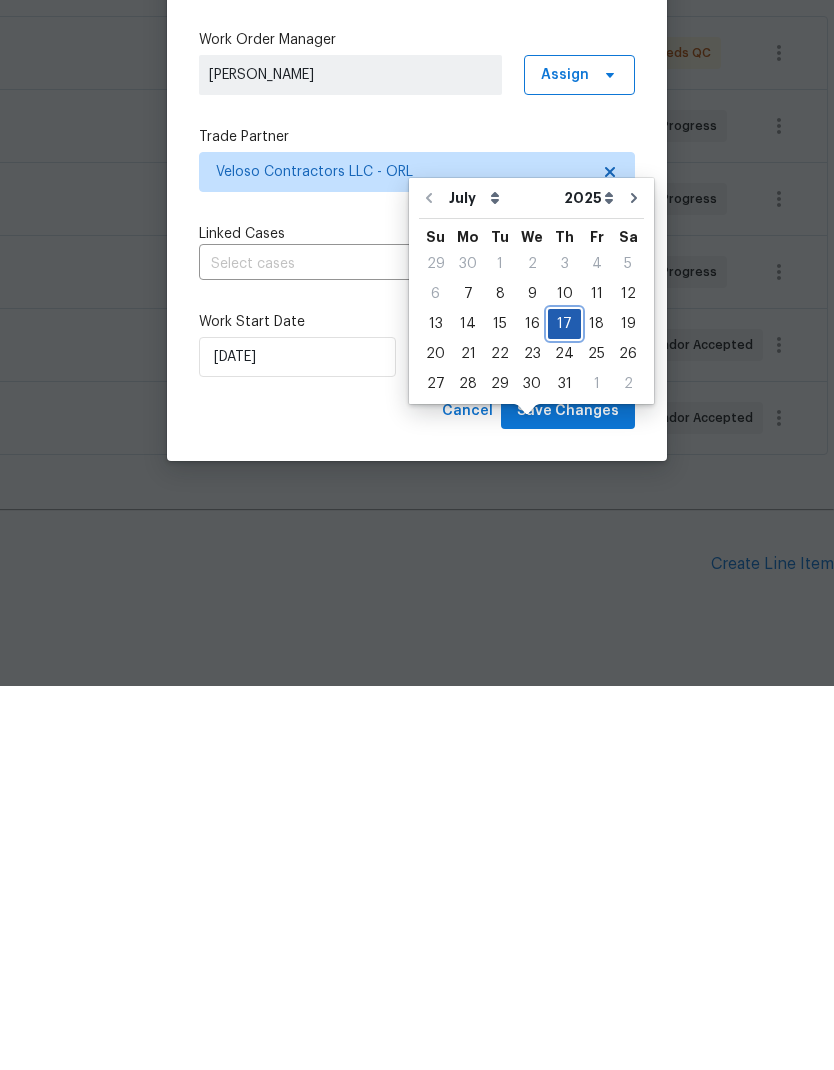 click on "17" at bounding box center (564, 708) 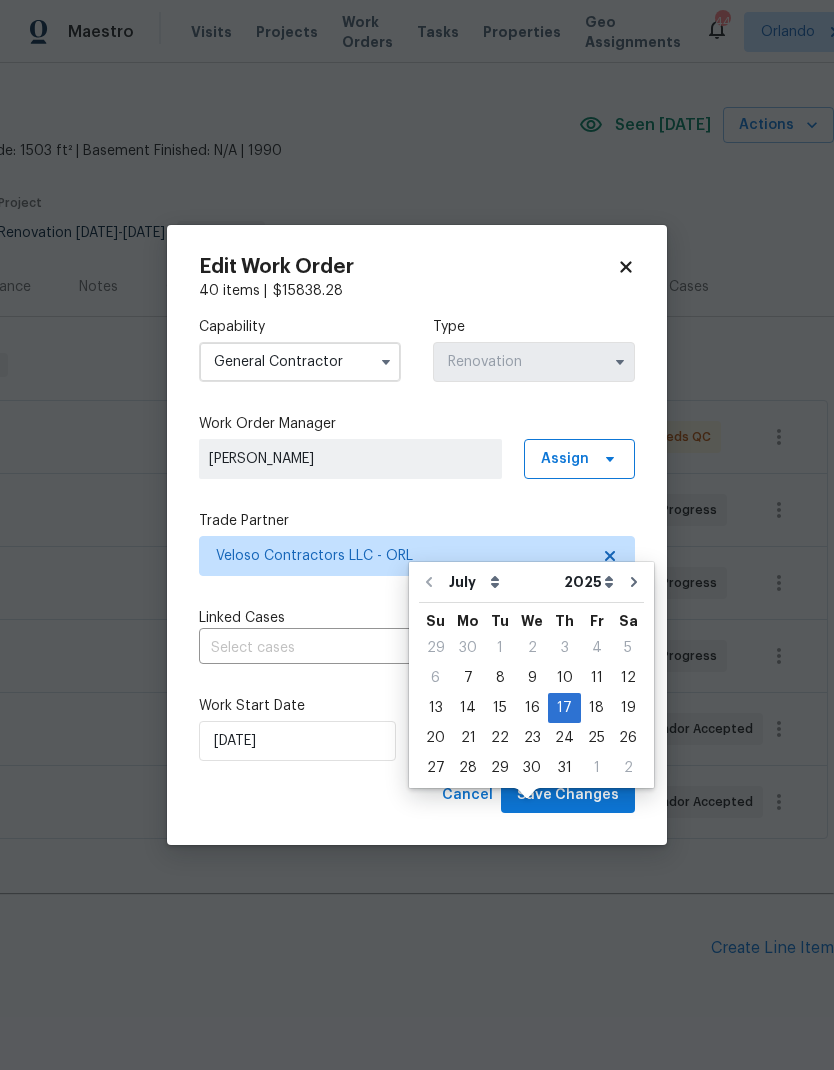 click on "Edit Work Order 40 items | $ 15838.28 Capability   General Contractor Type   Renovation Work Order Manager   Austin Jones Assign Trade Partner   Veloso Contractors LLC - ORL Linked Cases There  are   15  case s  for this home   ​ Work Start Date   7/7/2025 Work End Date   7/17/2025 Cancel Save Changes" at bounding box center [417, 535] 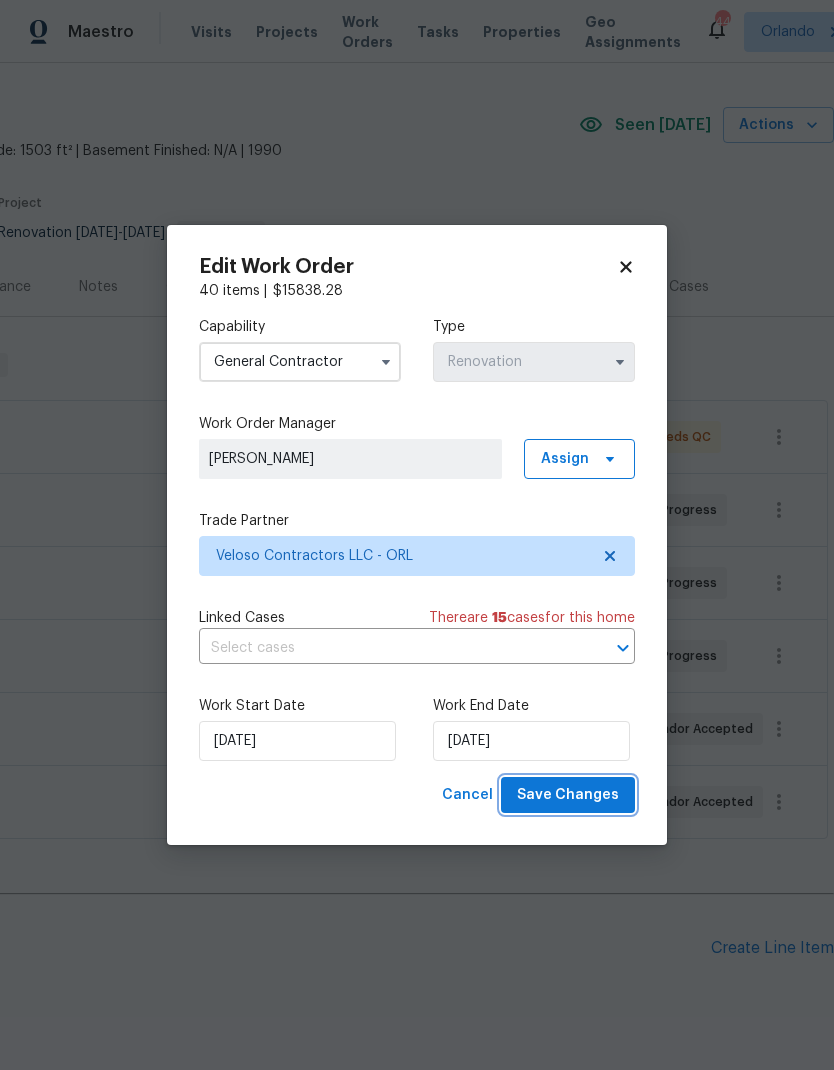 click on "Save Changes" at bounding box center [568, 795] 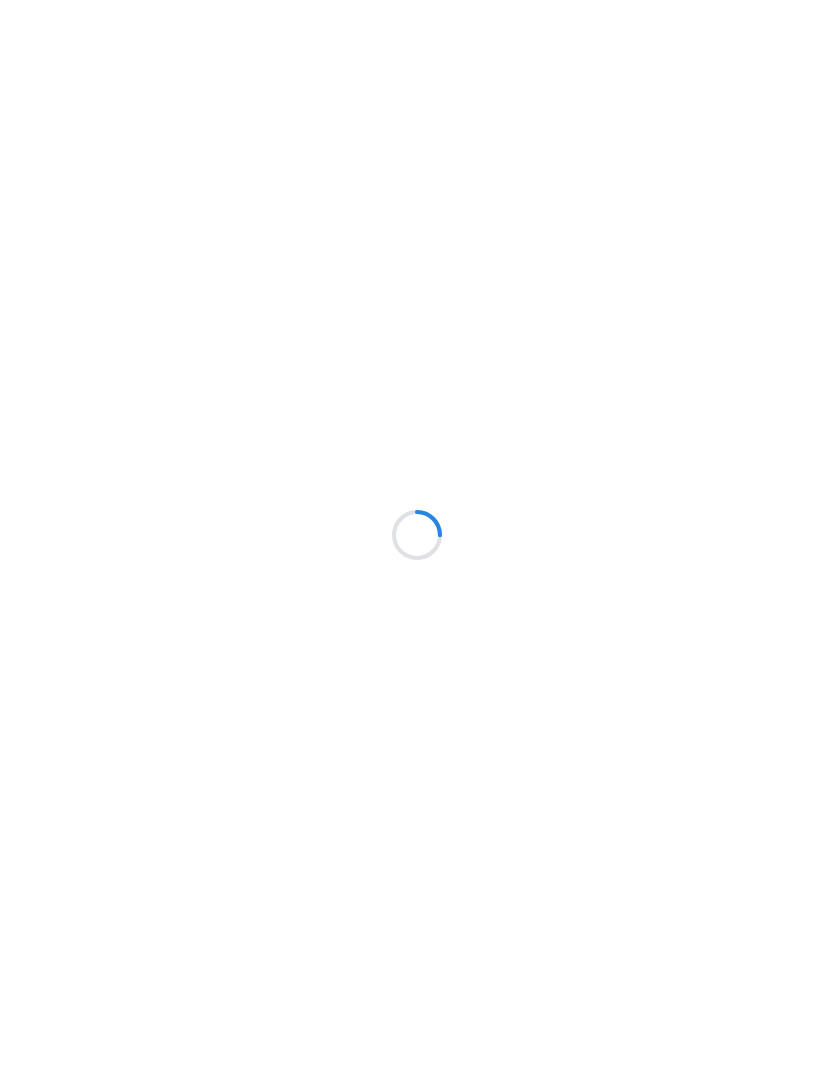 scroll, scrollTop: 0, scrollLeft: 0, axis: both 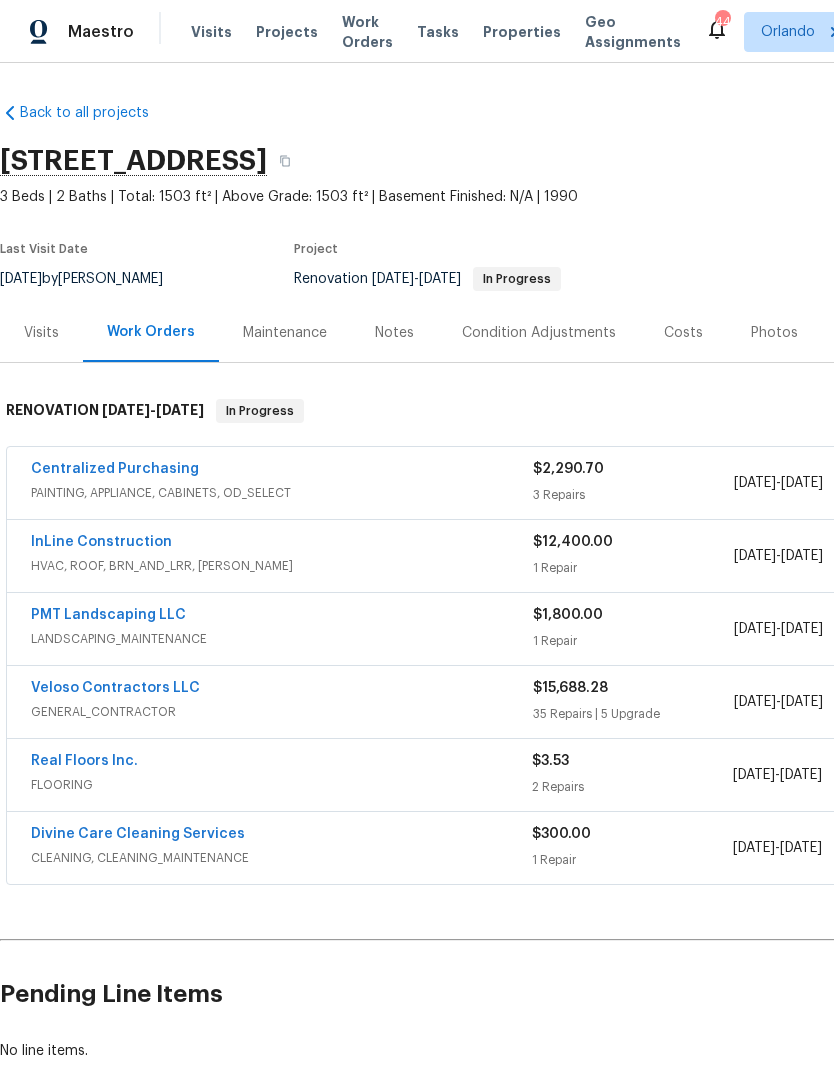 click on "Costs" at bounding box center (683, 333) 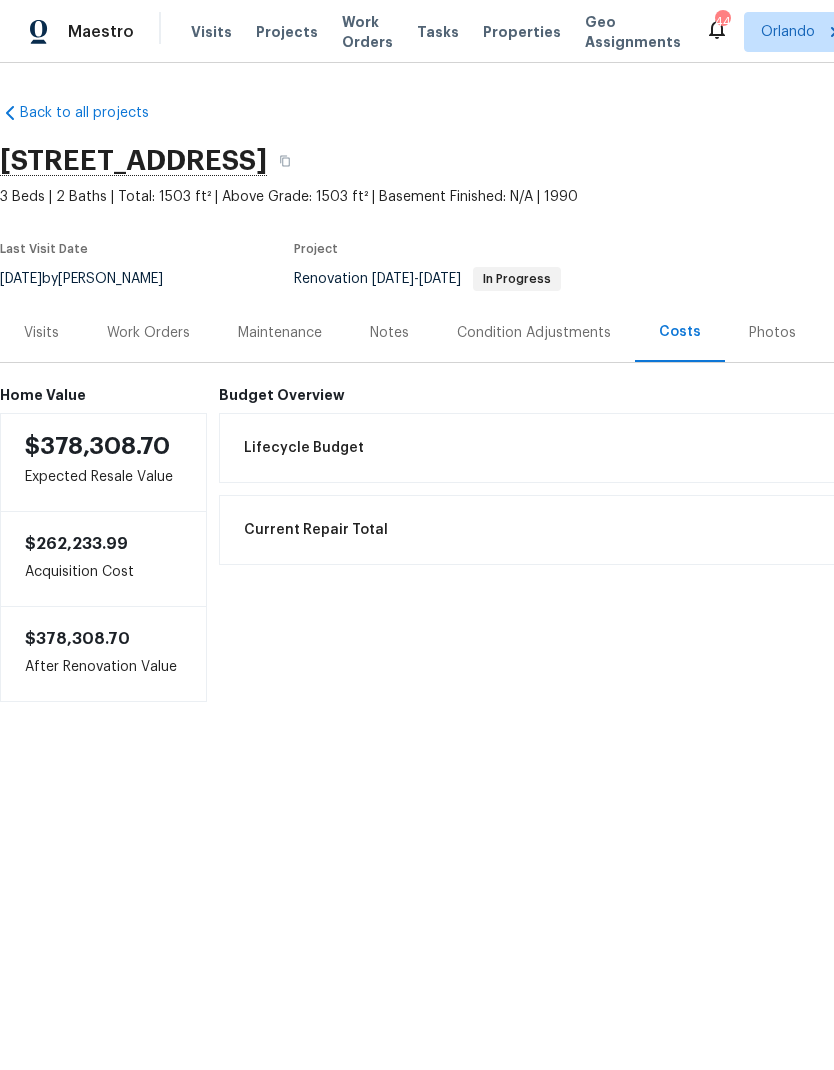scroll, scrollTop: 0, scrollLeft: 0, axis: both 